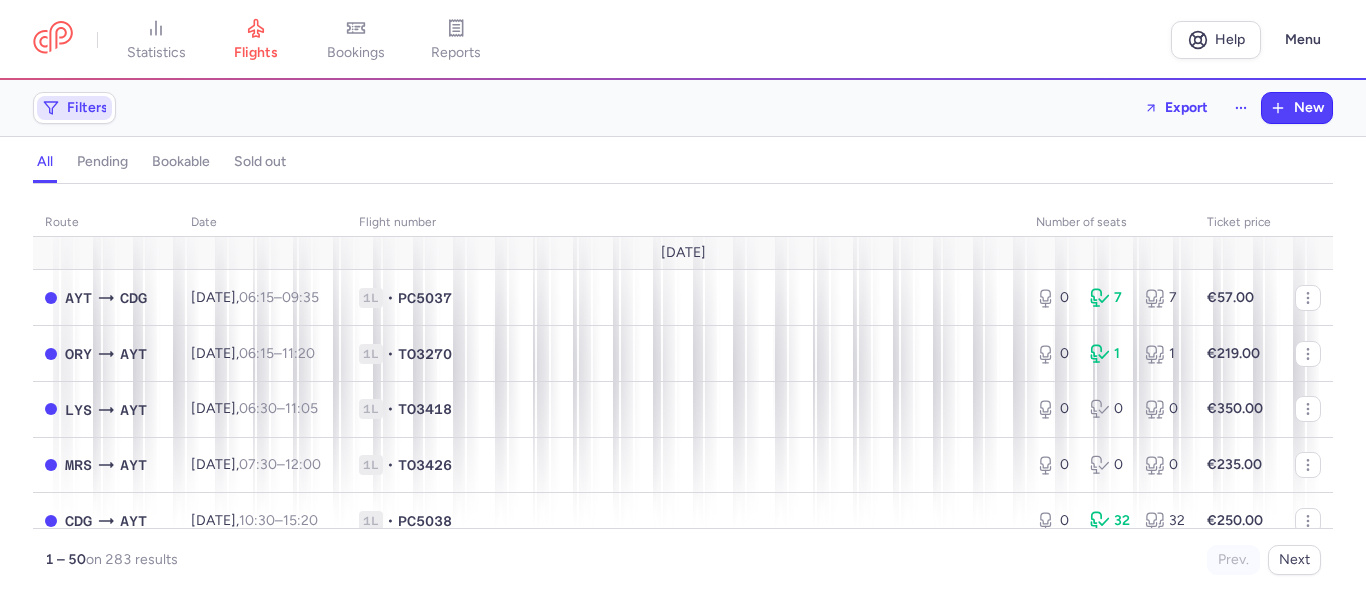 scroll, scrollTop: 0, scrollLeft: 0, axis: both 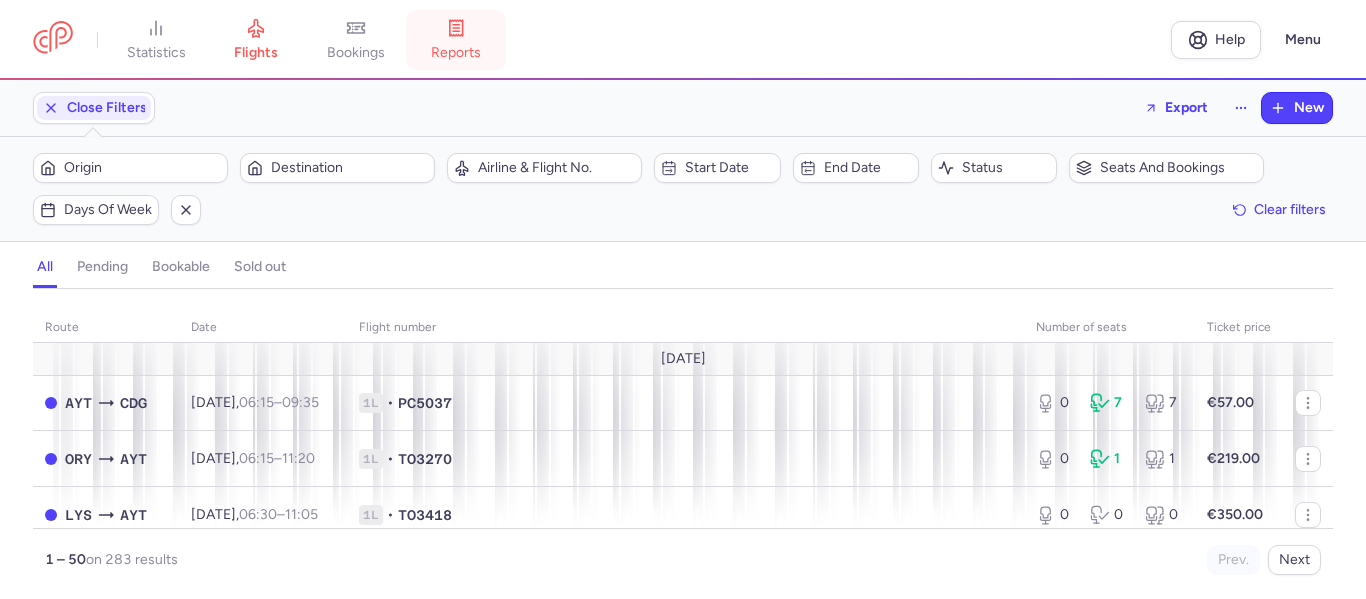 click on "reports" at bounding box center [456, 40] 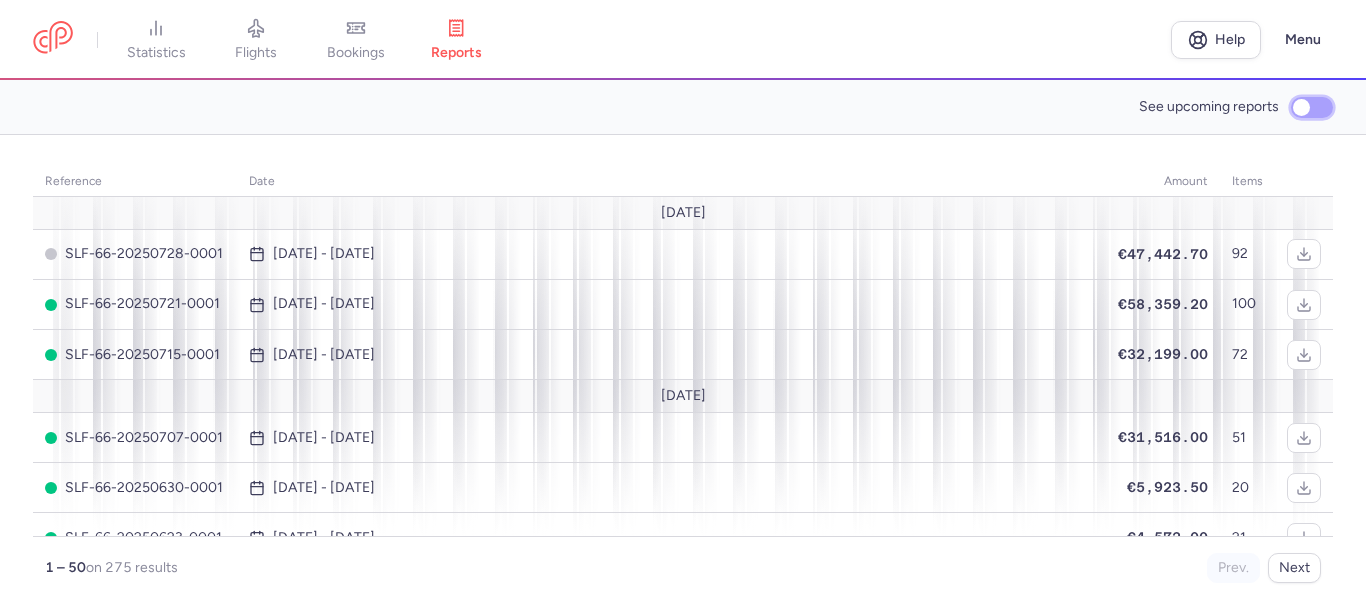 click on "See upcoming reports" at bounding box center (1312, 107) 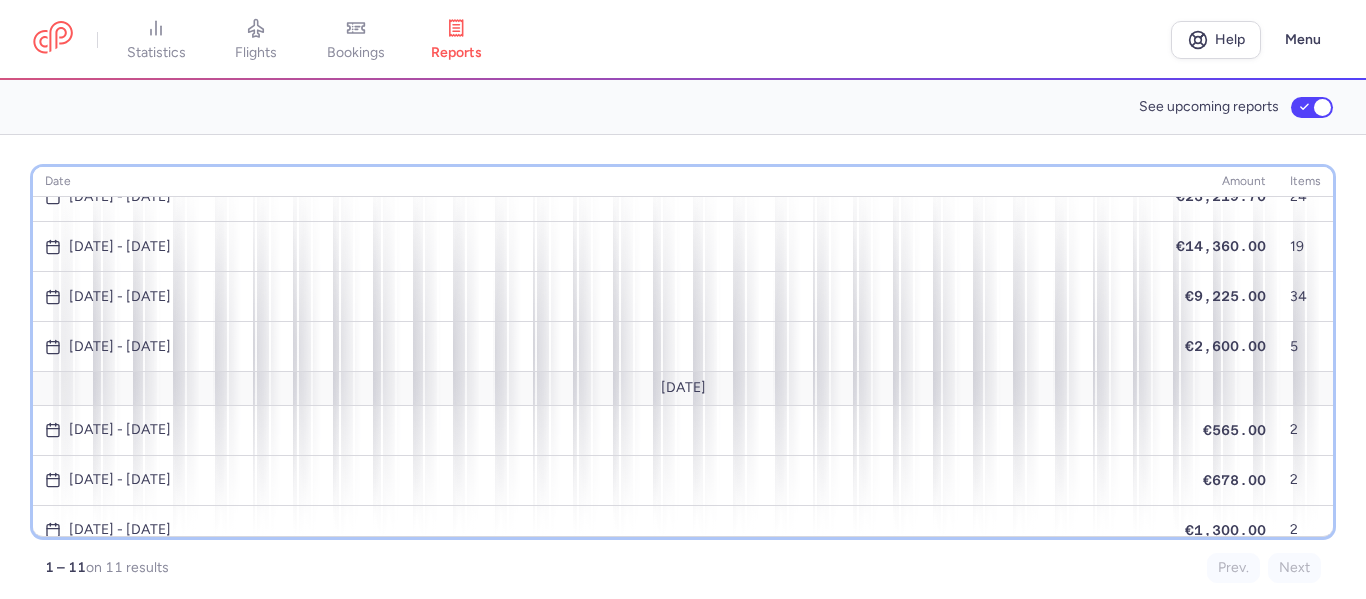 scroll, scrollTop: 160, scrollLeft: 0, axis: vertical 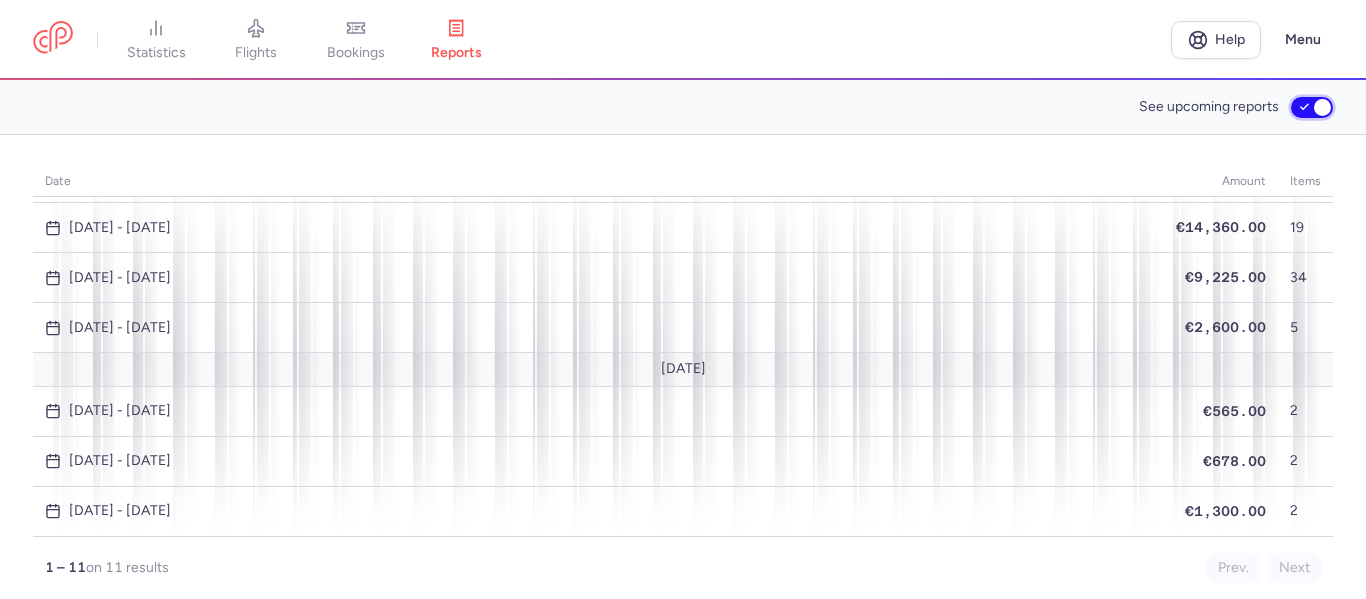 click on "See upcoming reports" at bounding box center (1312, 107) 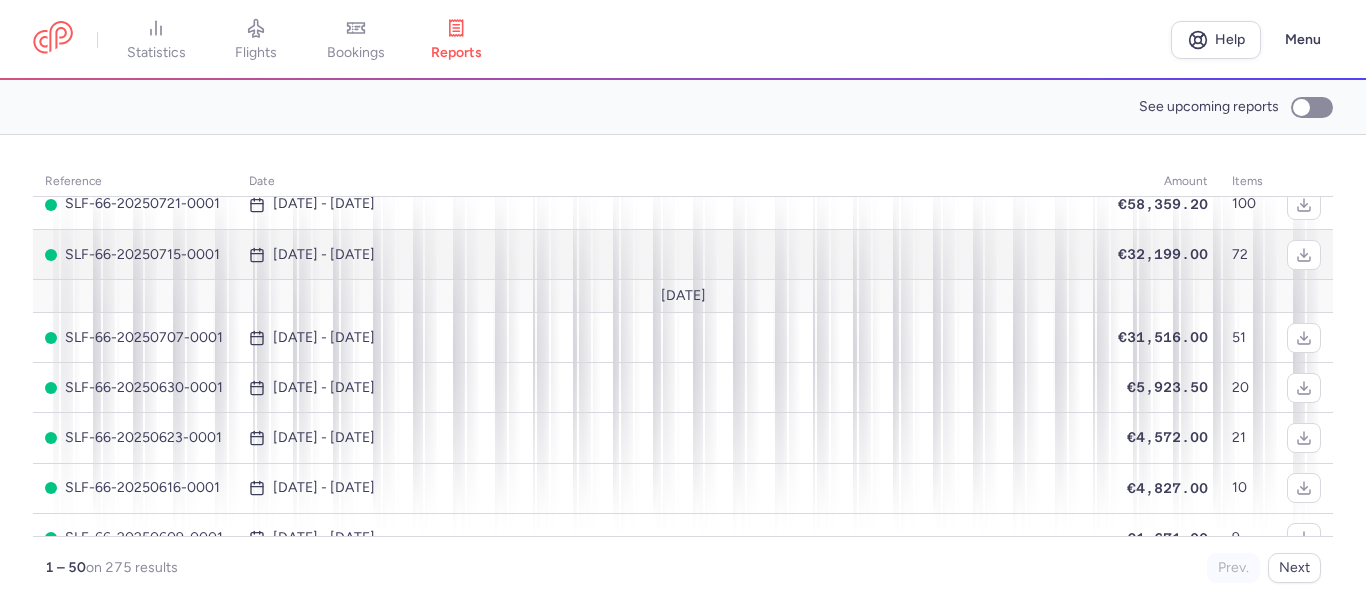 scroll, scrollTop: 0, scrollLeft: 0, axis: both 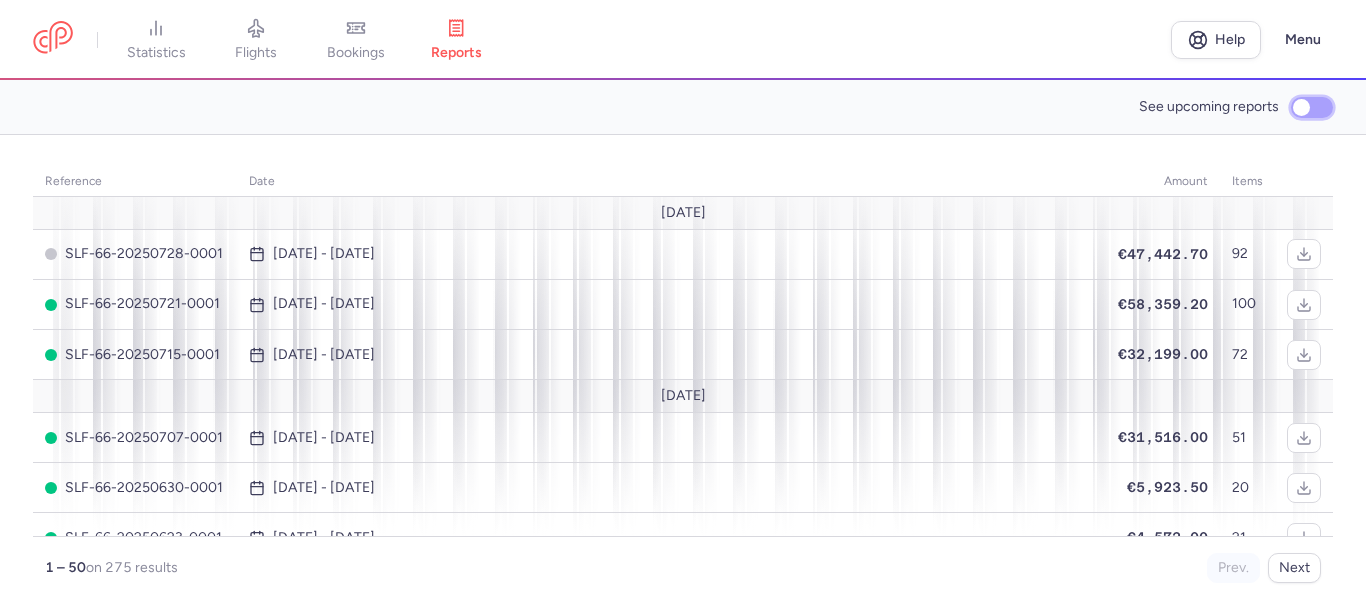 click on "See upcoming reports" at bounding box center [1312, 107] 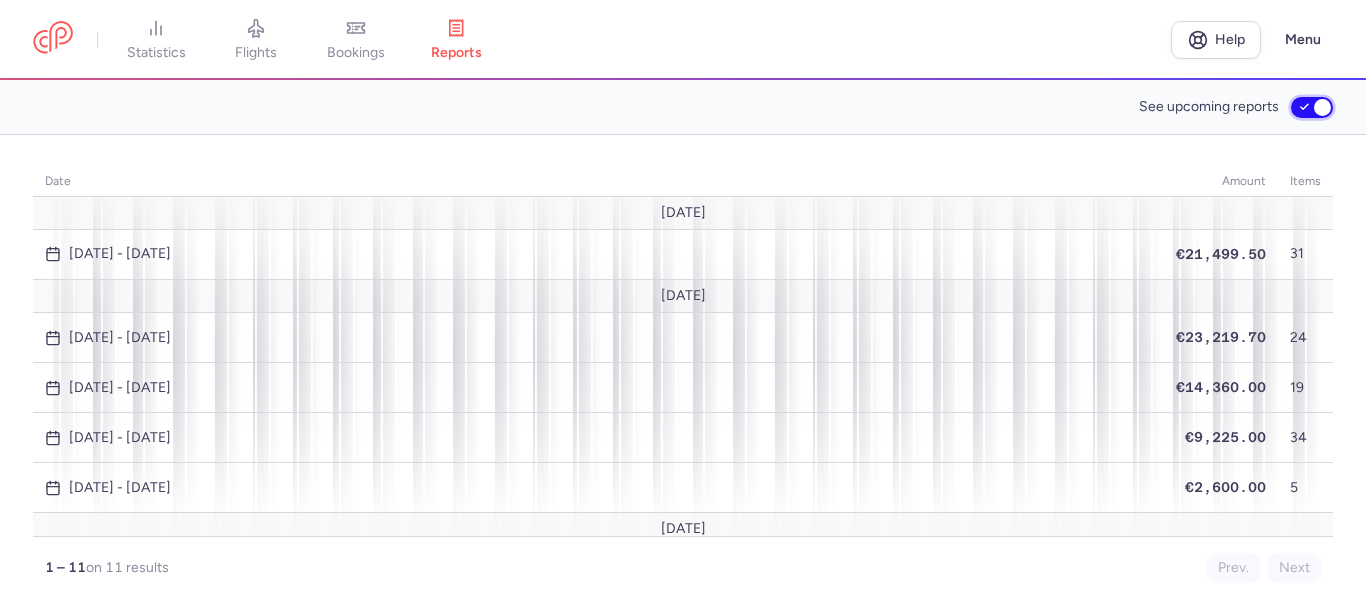 click on "See upcoming reports" at bounding box center [1312, 107] 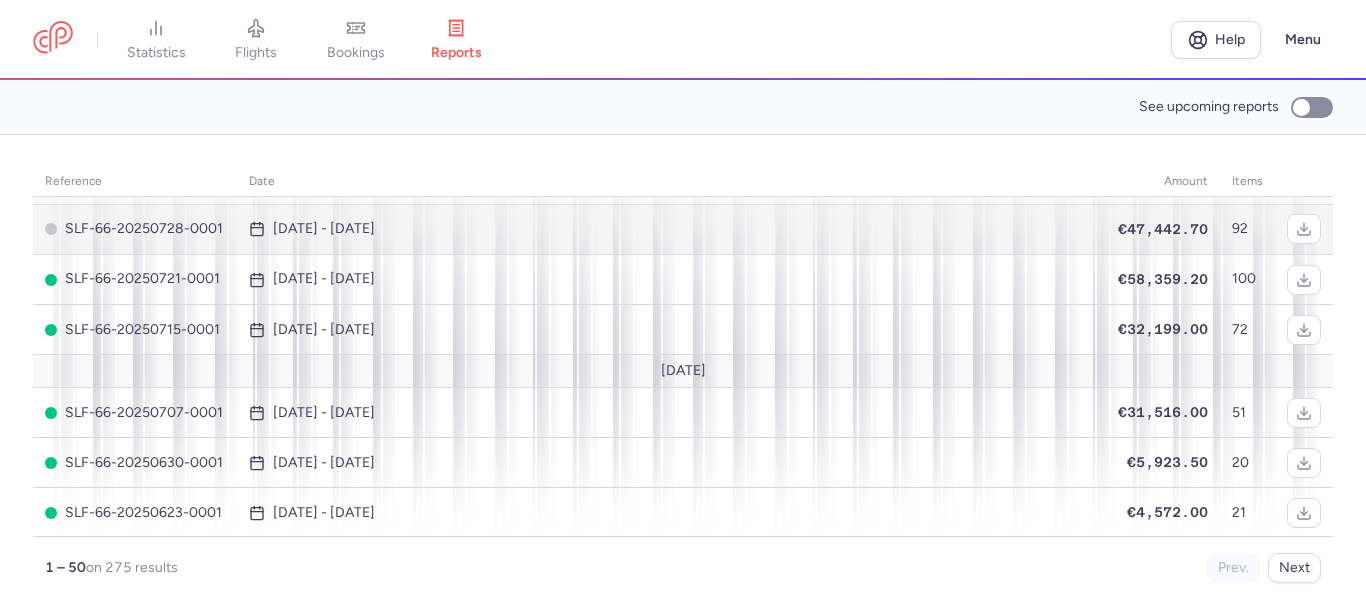 scroll, scrollTop: 0, scrollLeft: 0, axis: both 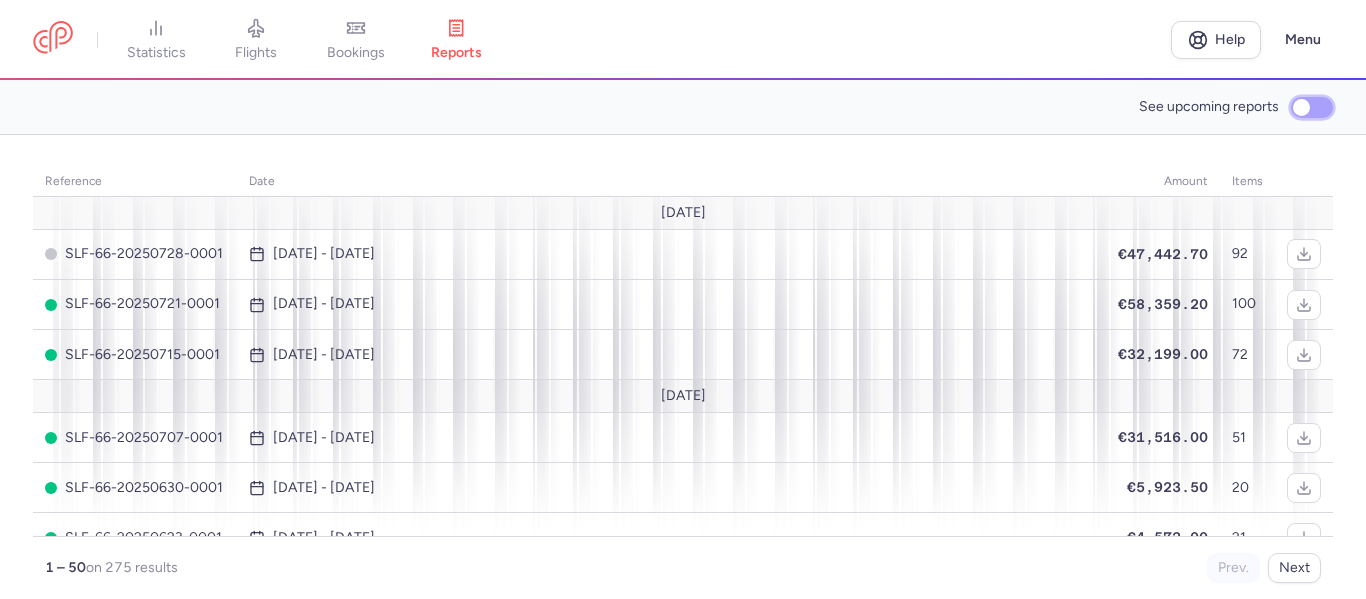 click on "See upcoming reports" at bounding box center (1312, 107) 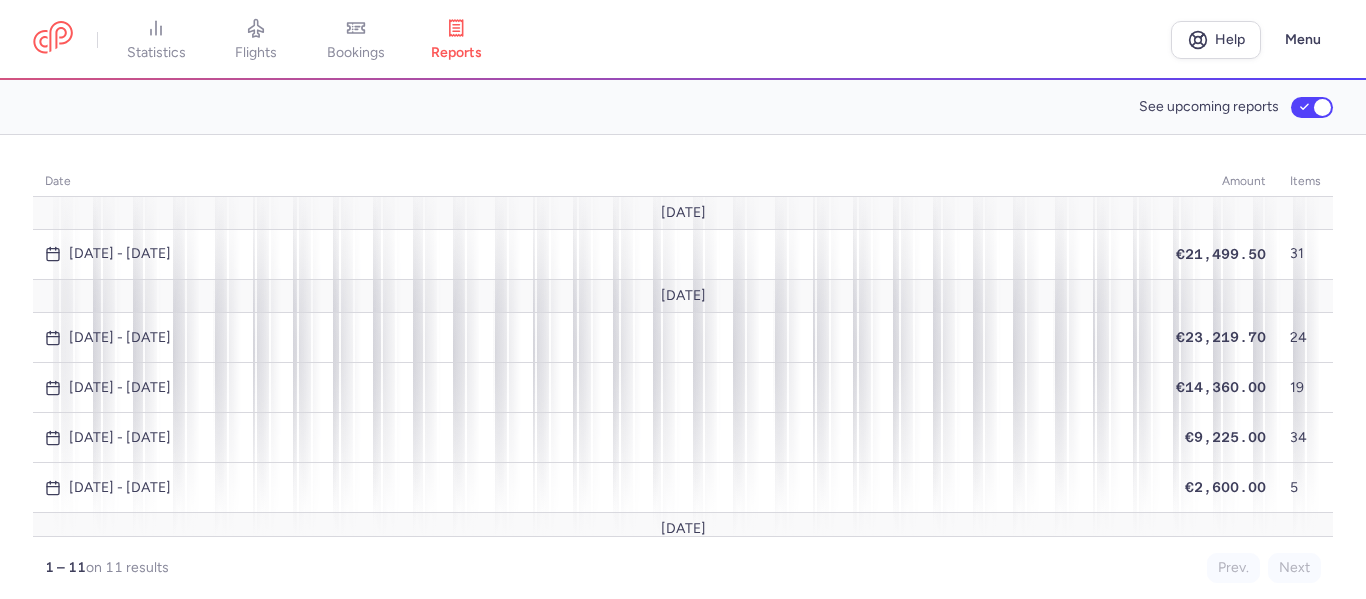 drag, startPoint x: 258, startPoint y: 49, endPoint x: 296, endPoint y: 141, distance: 99.53894 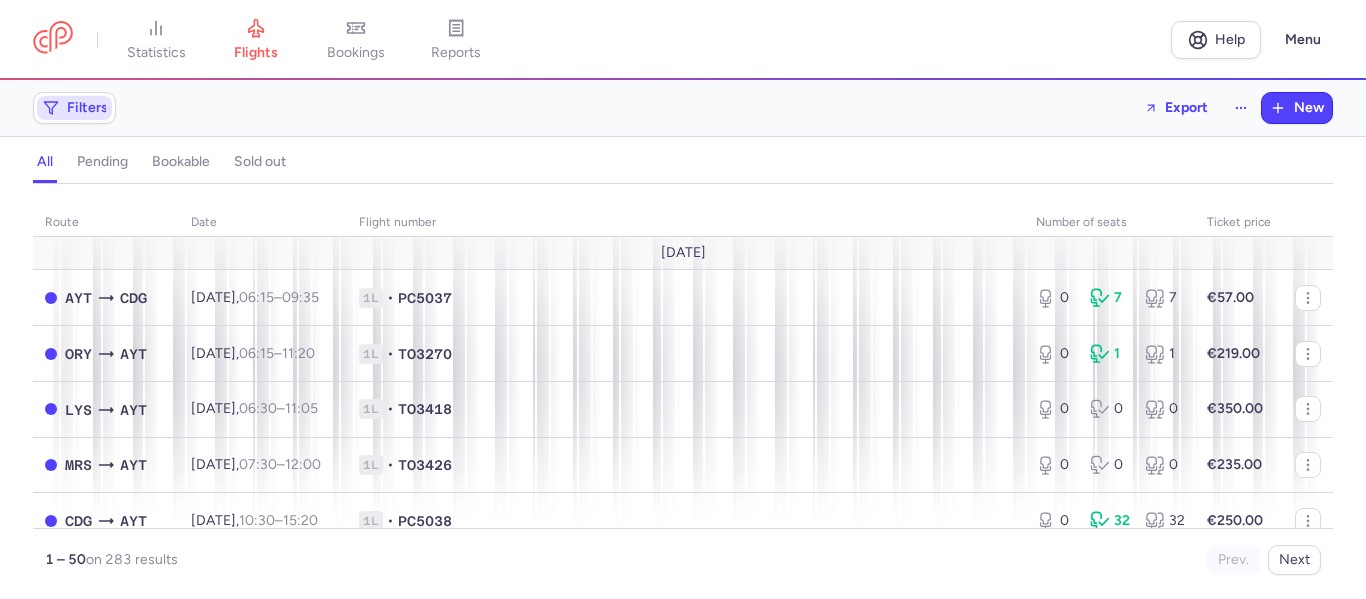 click on "Filters" at bounding box center (74, 108) 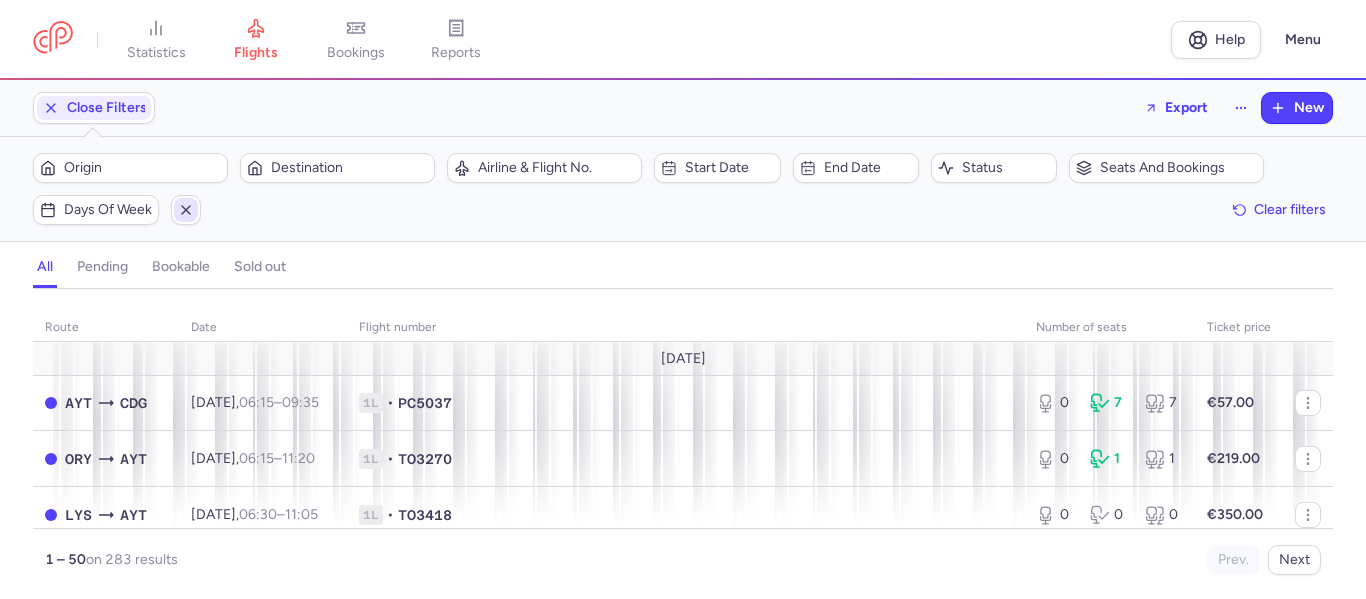 scroll, scrollTop: 0, scrollLeft: 0, axis: both 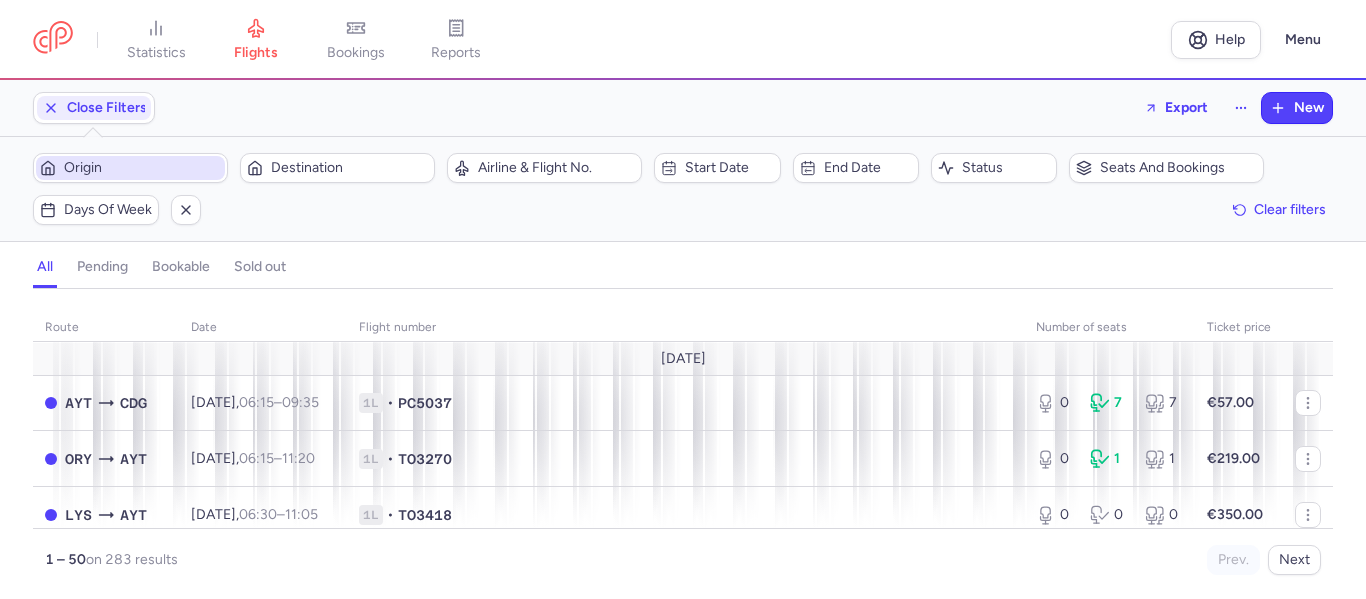 click on "Origin" at bounding box center (142, 168) 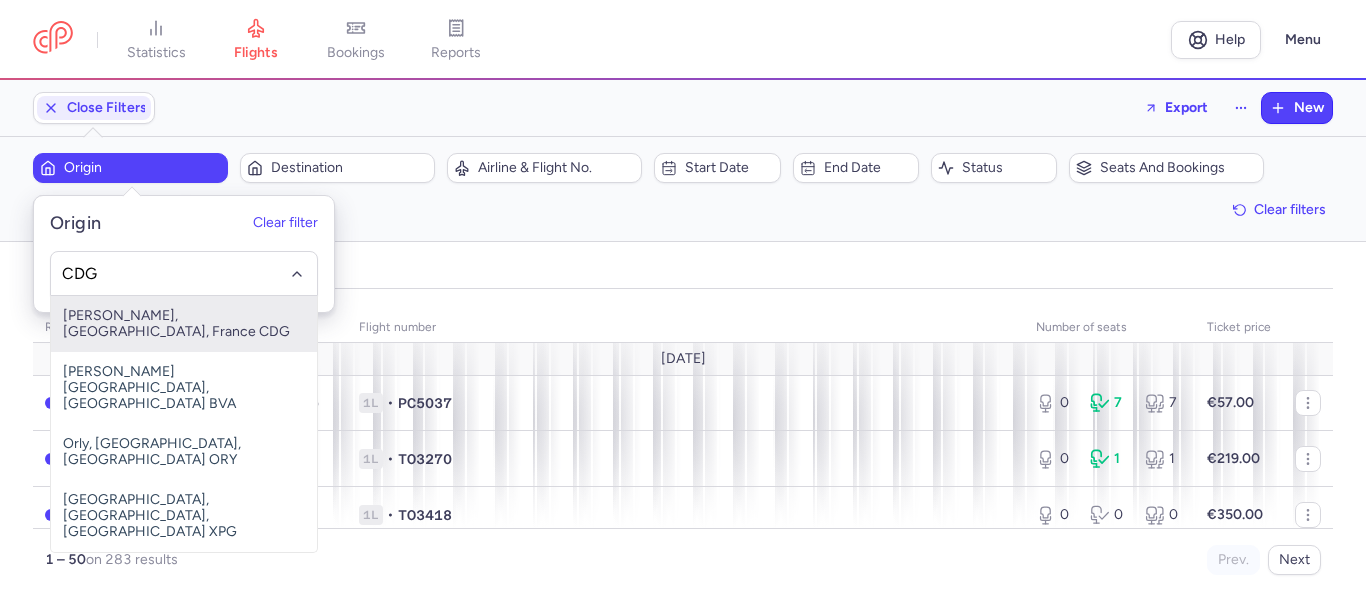 click on "[PERSON_NAME], [GEOGRAPHIC_DATA], France CDG" at bounding box center [184, 324] 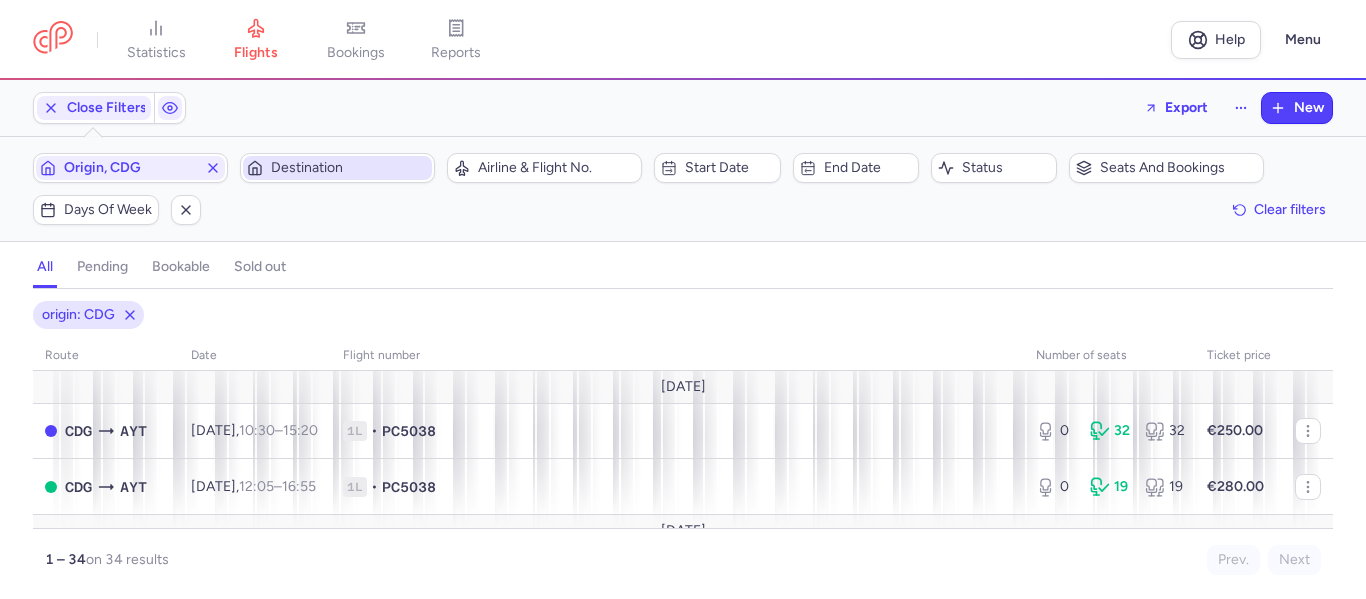 click on "Destination" 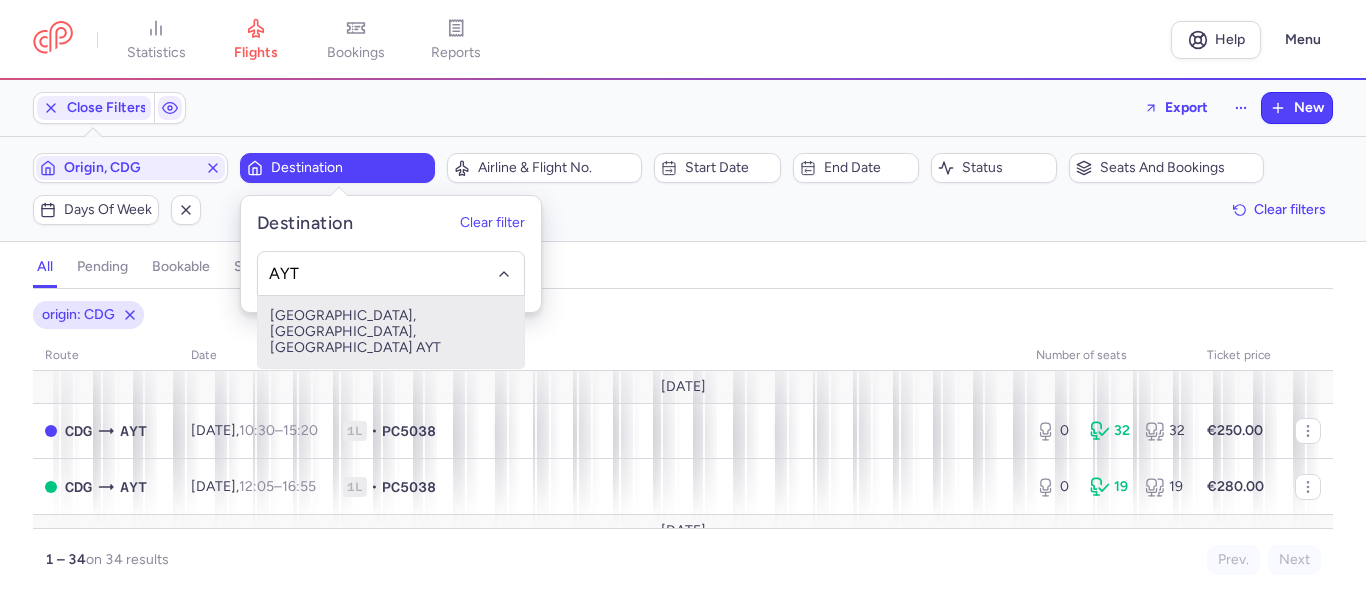 click on "[GEOGRAPHIC_DATA], [GEOGRAPHIC_DATA], [GEOGRAPHIC_DATA] AYT" at bounding box center (391, 332) 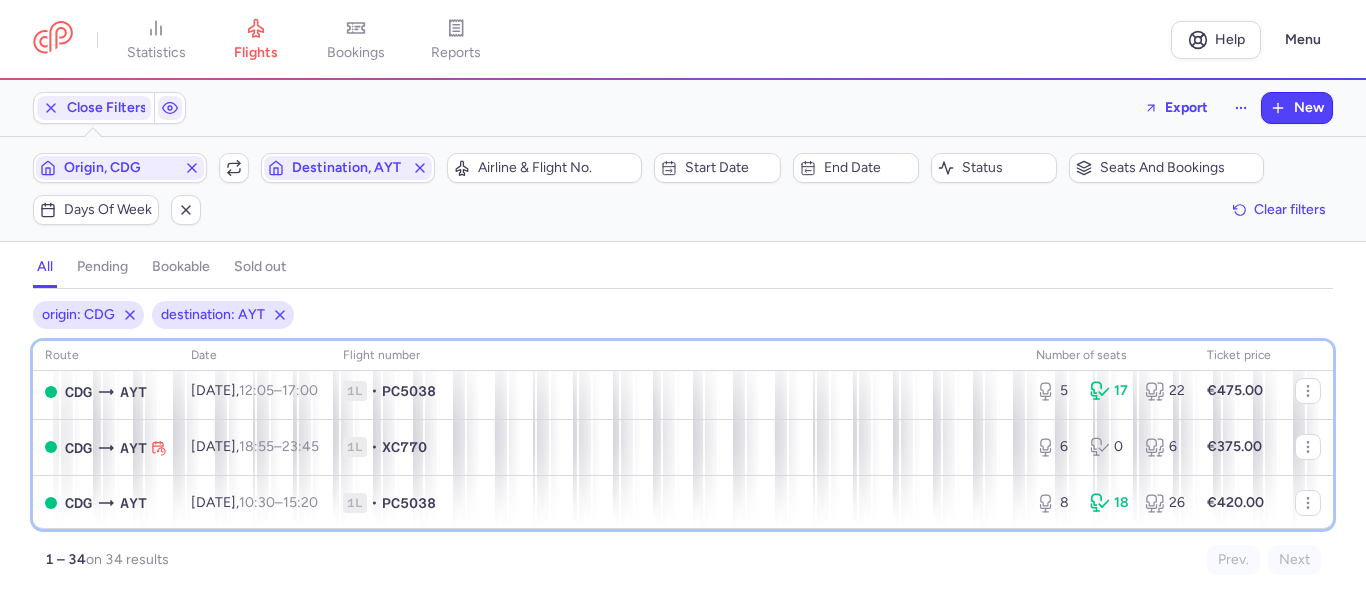 scroll, scrollTop: 280, scrollLeft: 0, axis: vertical 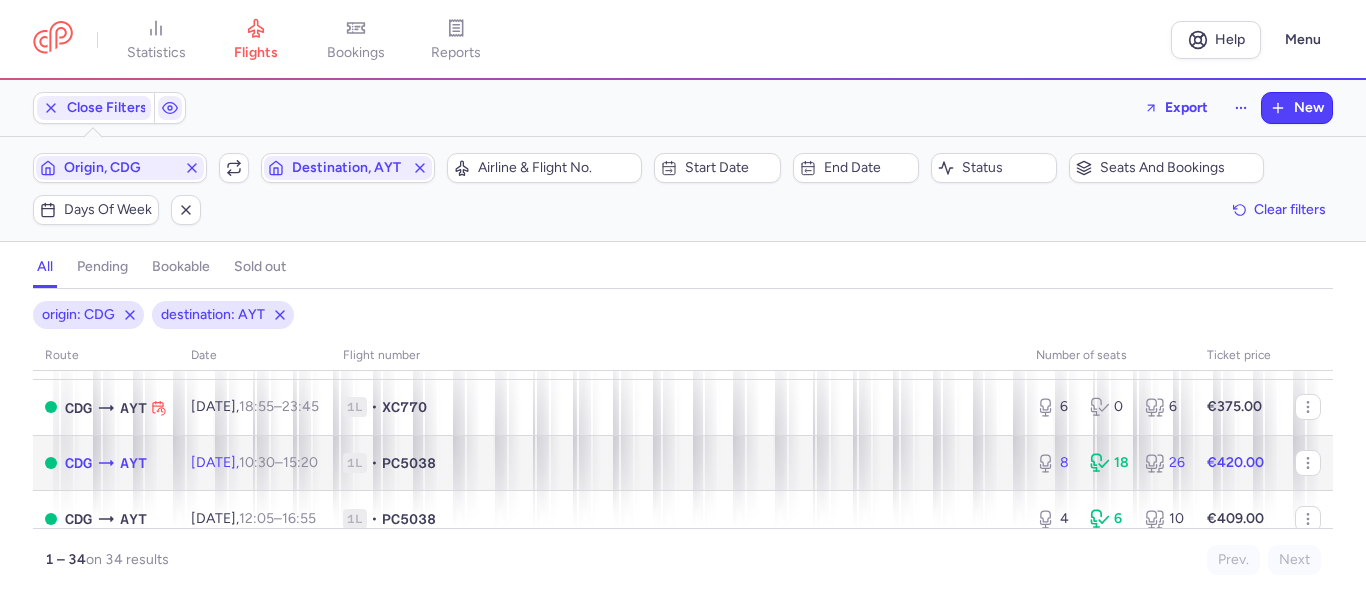 click on "€420.00" 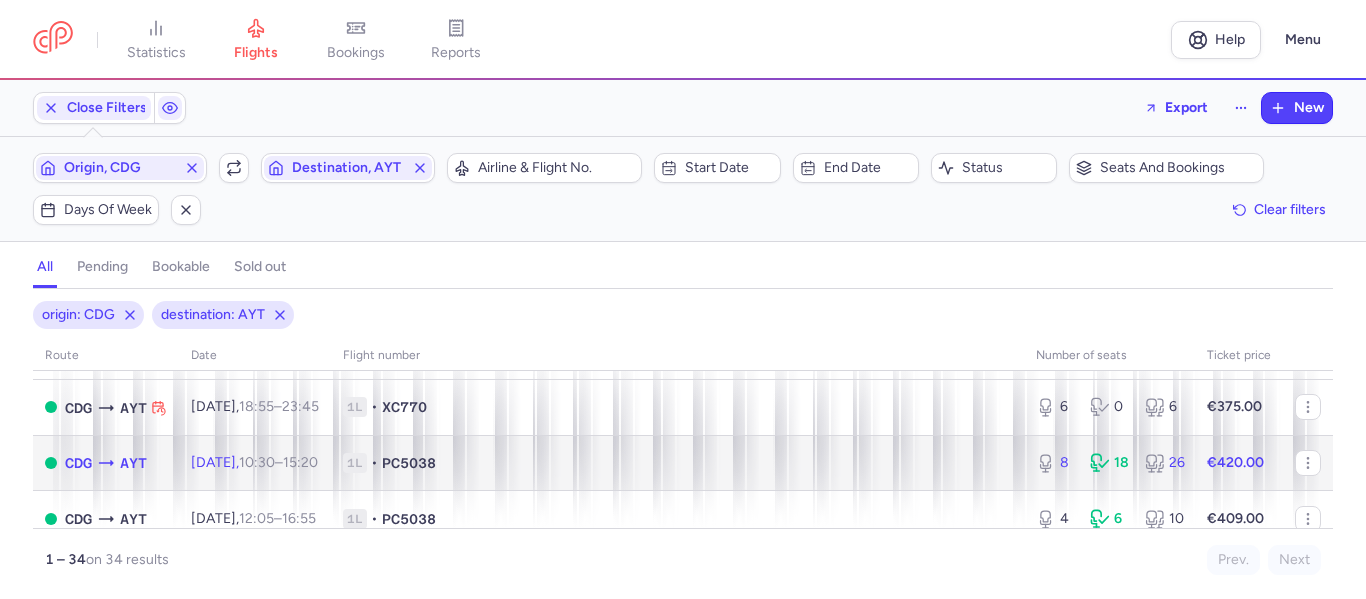 click on "PC5038" 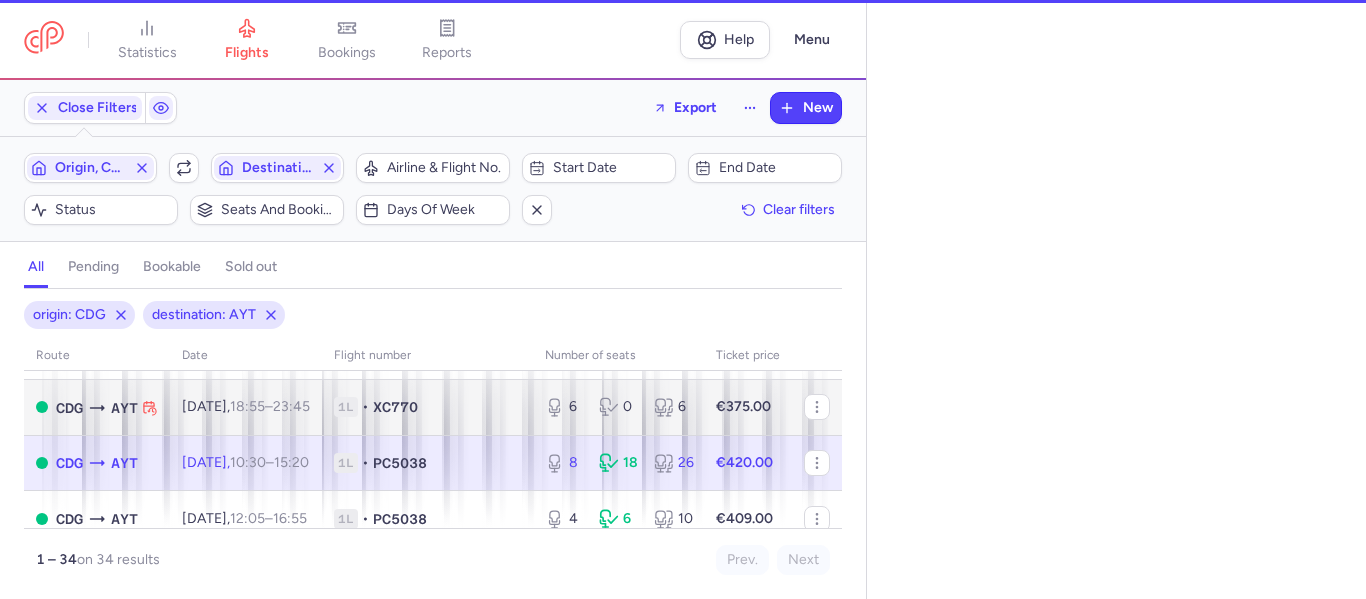 select on "days" 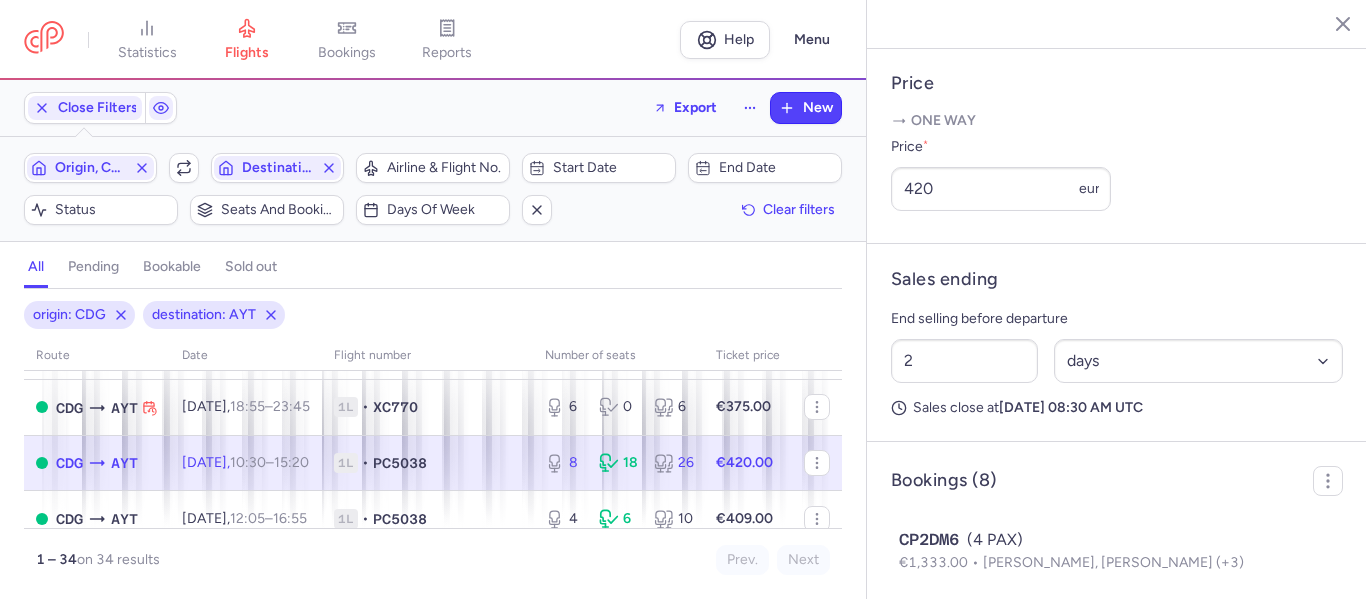 scroll, scrollTop: 800, scrollLeft: 0, axis: vertical 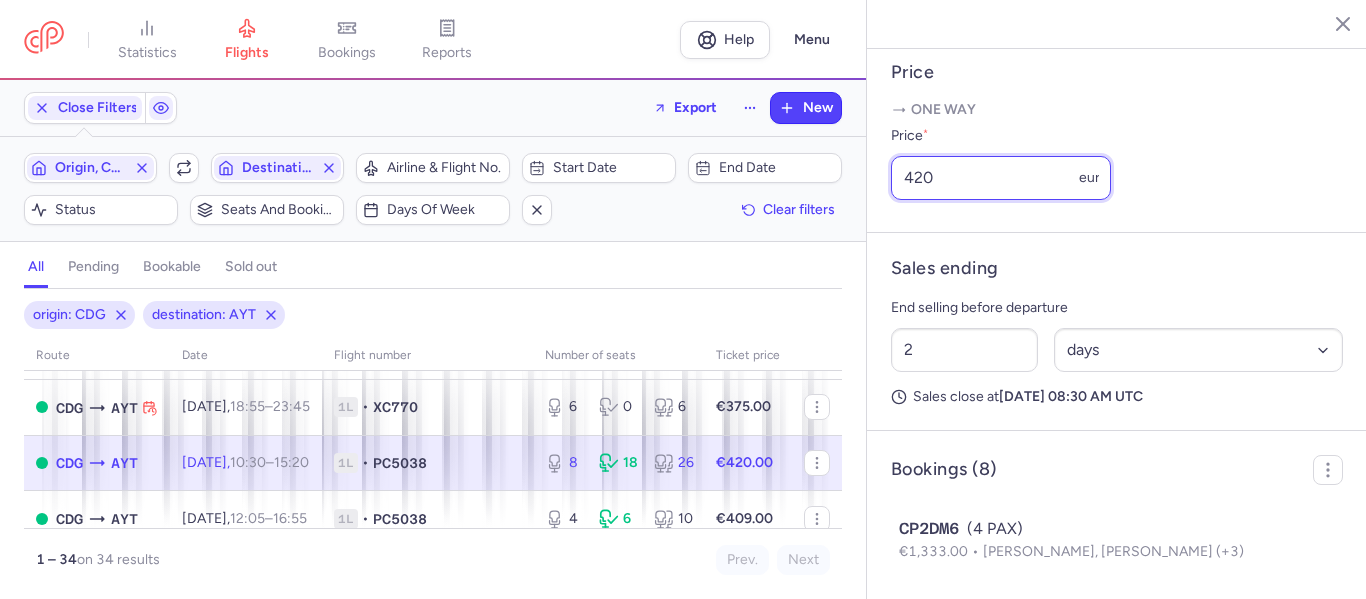 drag, startPoint x: 933, startPoint y: 206, endPoint x: 857, endPoint y: 203, distance: 76.05919 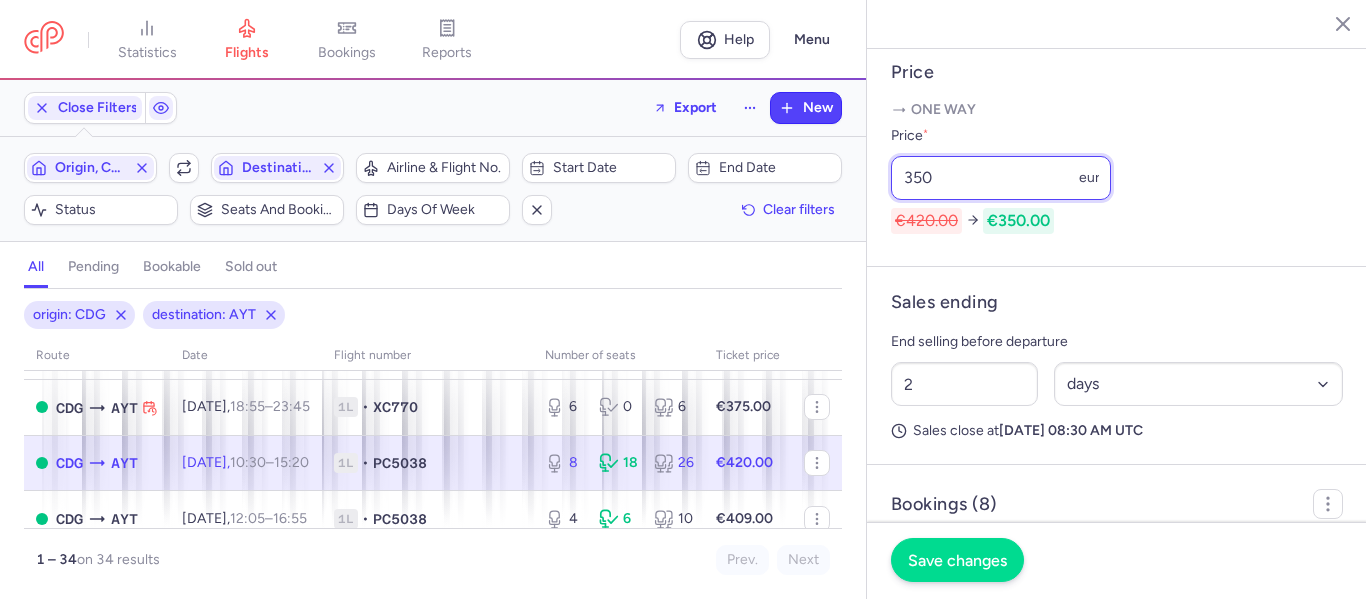 type on "350" 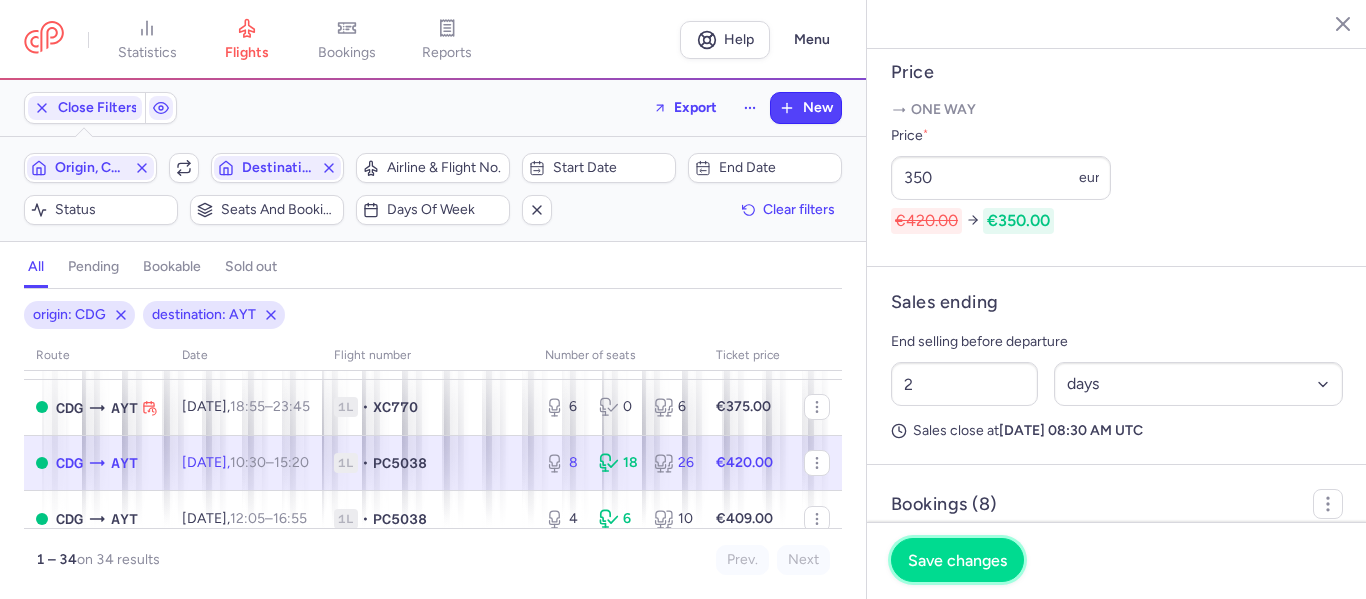 click on "Save changes" at bounding box center [957, 560] 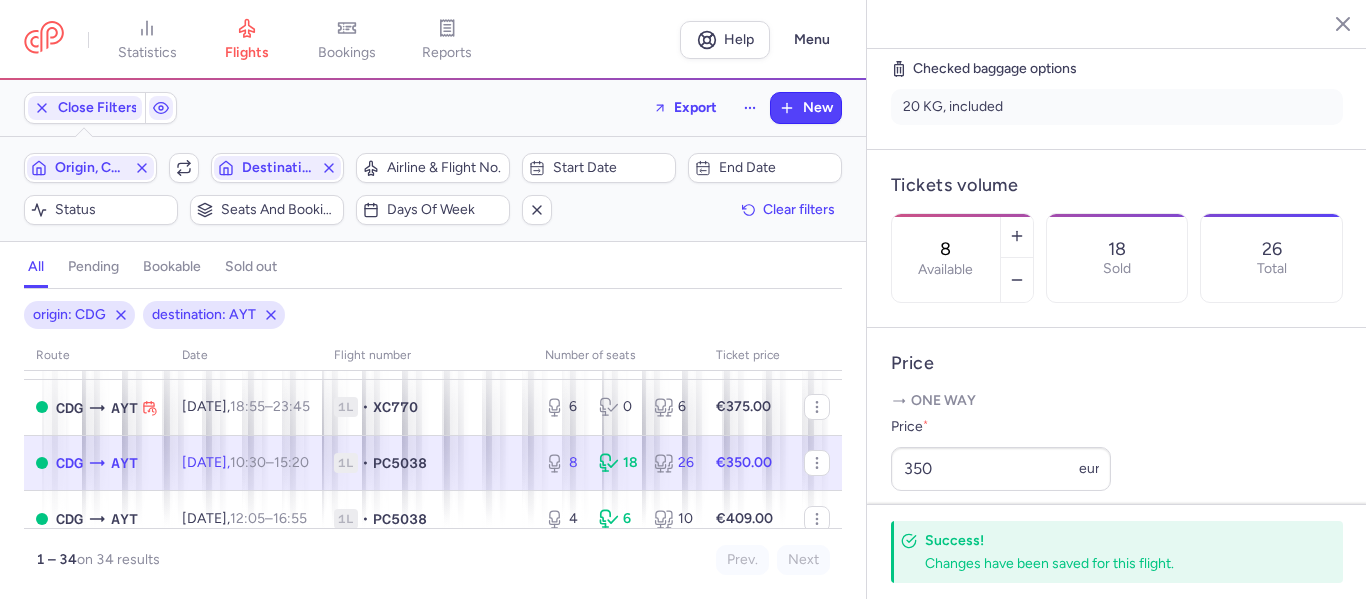scroll, scrollTop: 500, scrollLeft: 0, axis: vertical 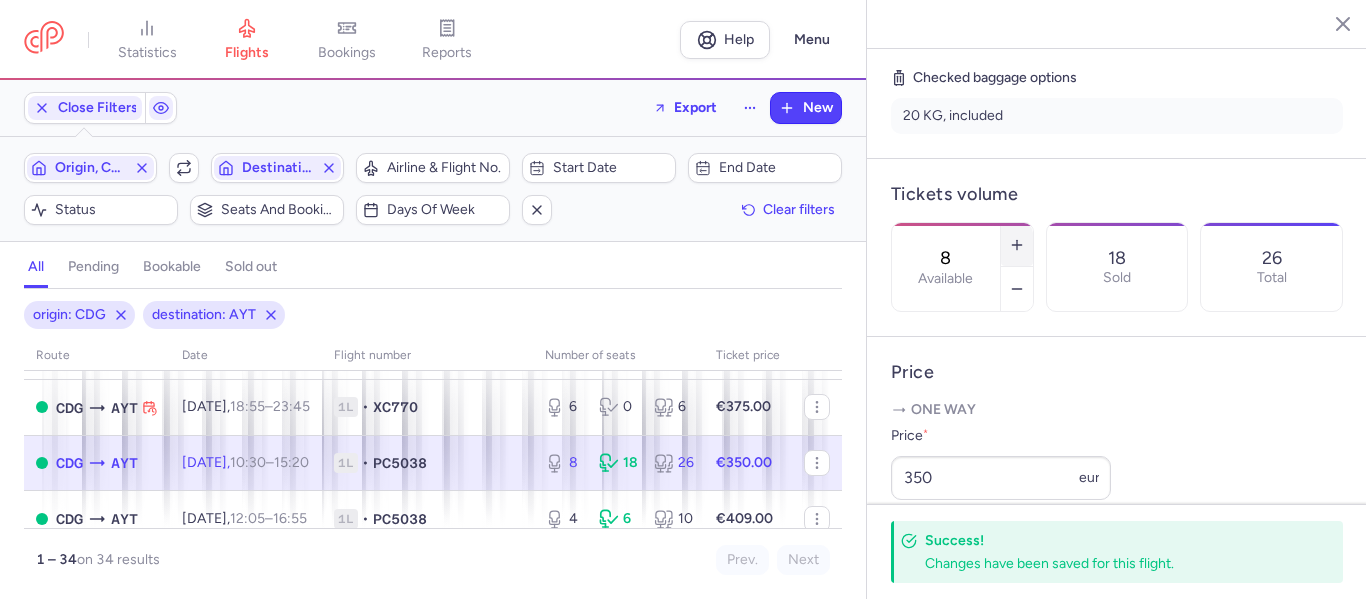 click 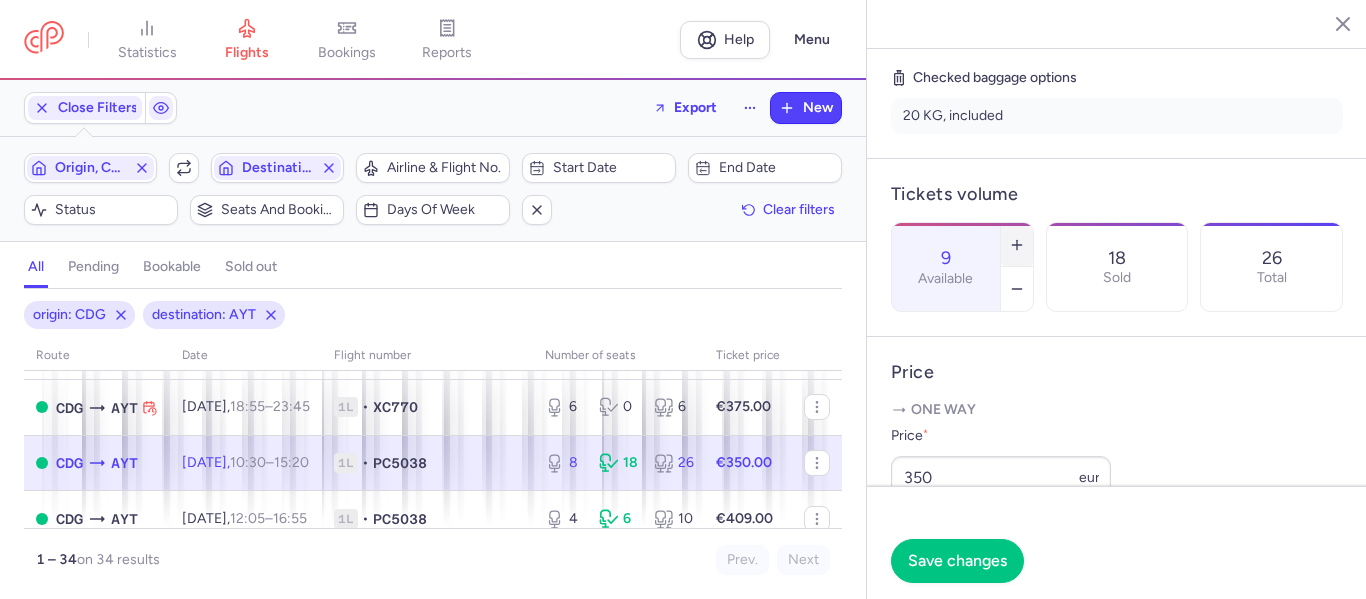 click 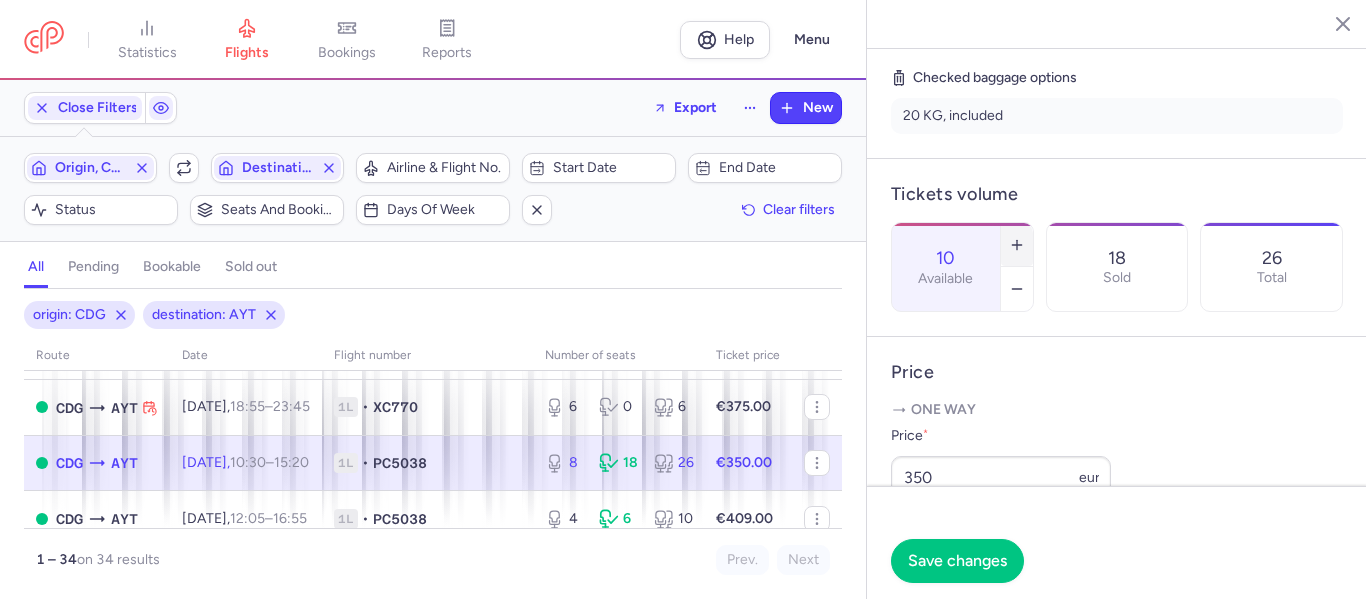 click 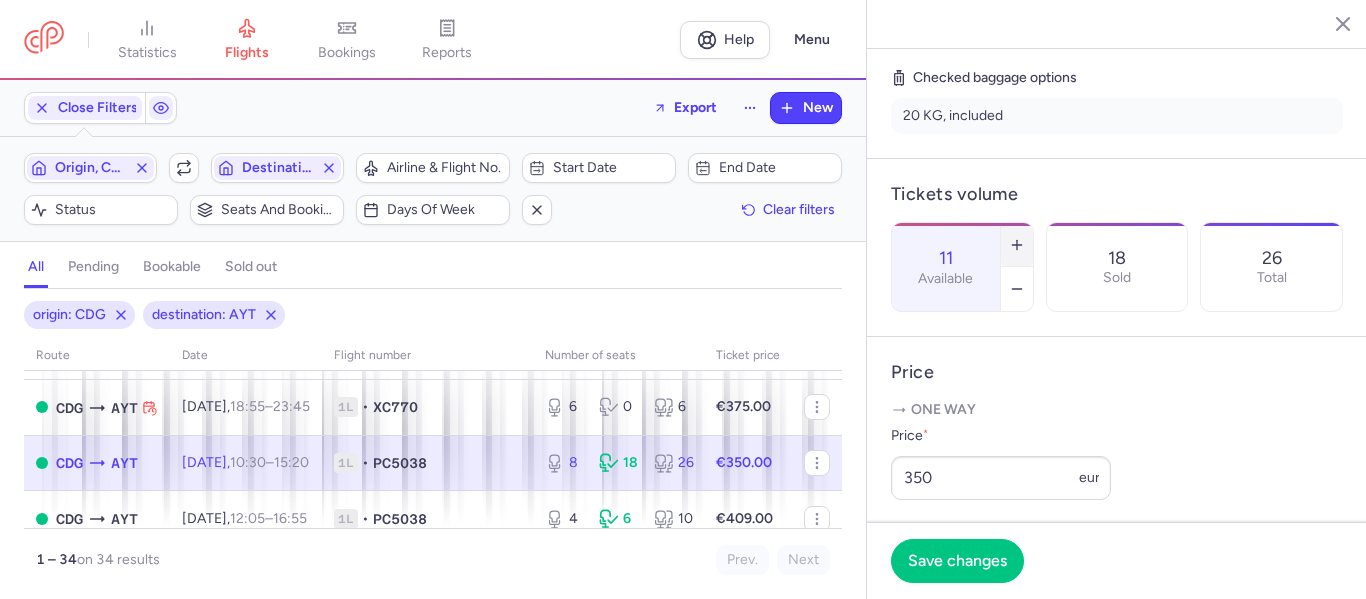 click 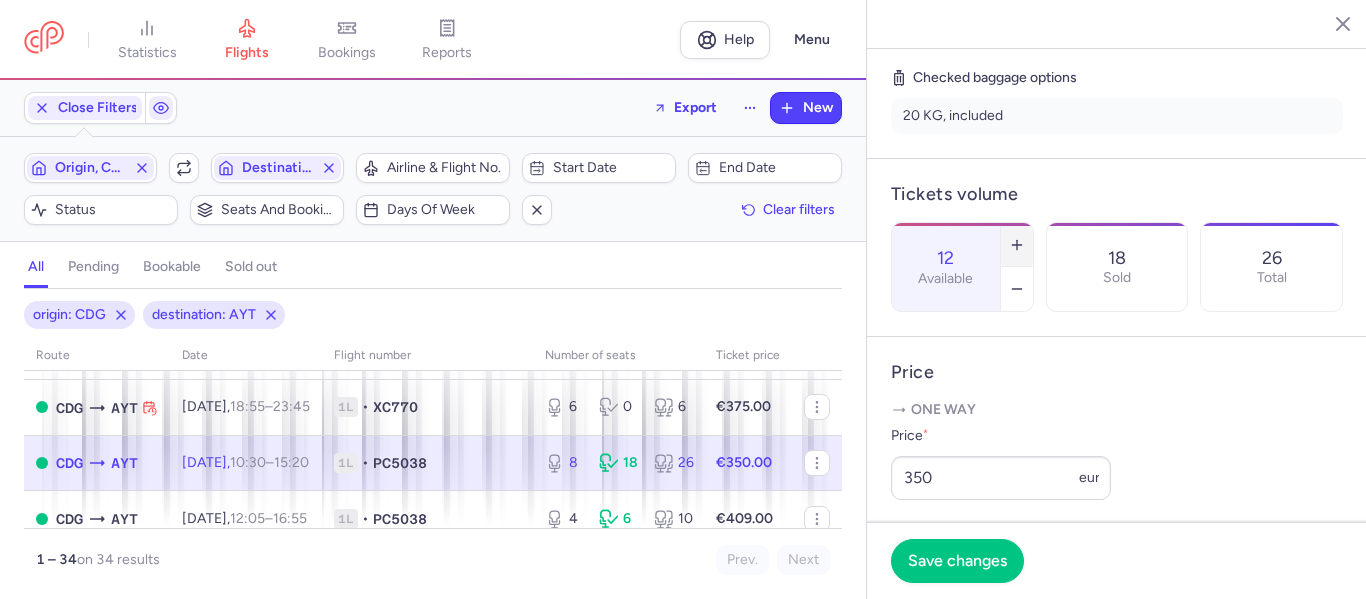 click 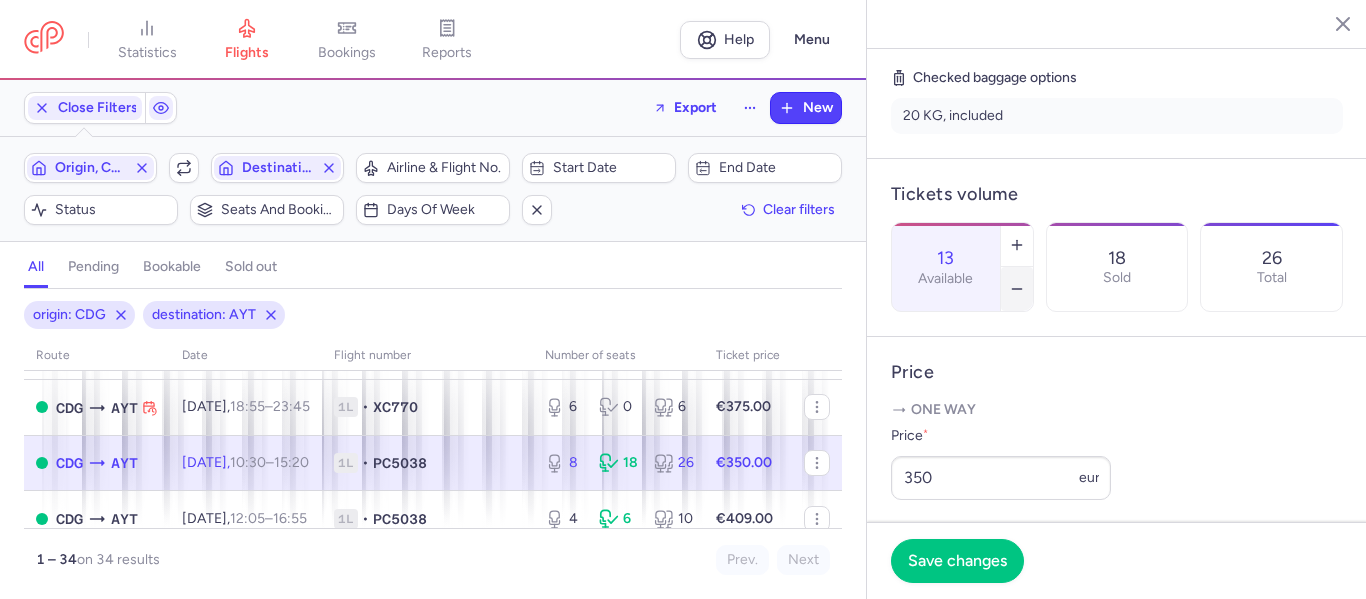 click at bounding box center (1017, 289) 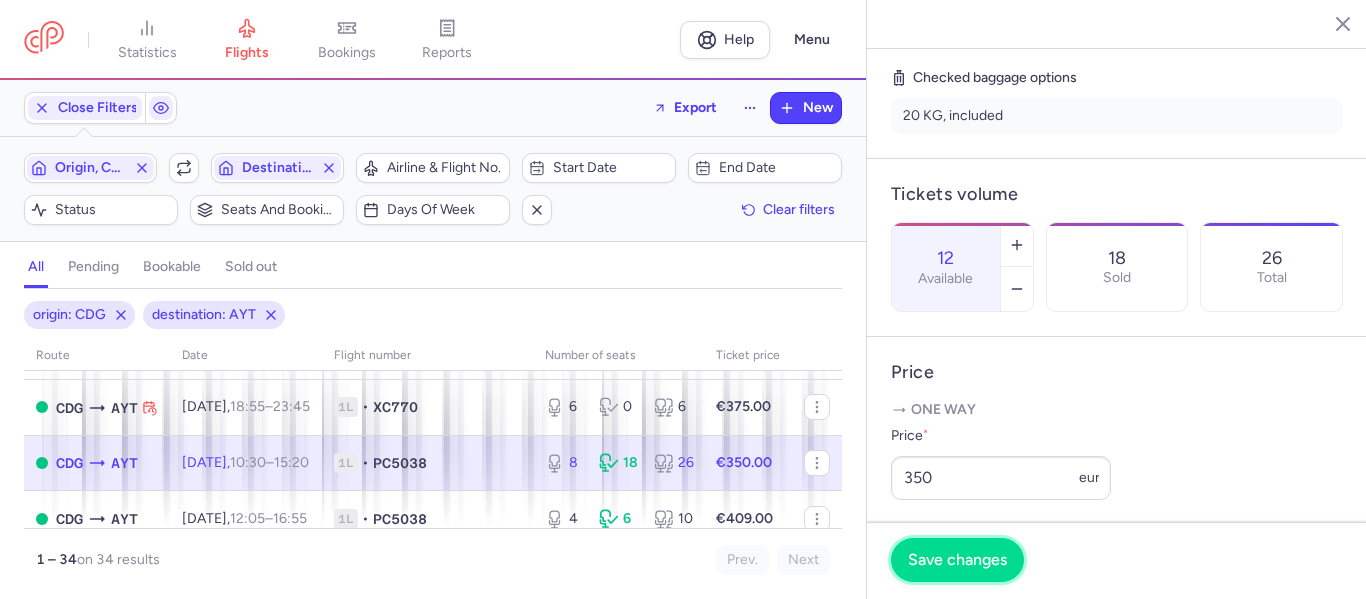 click on "Save changes" at bounding box center (957, 560) 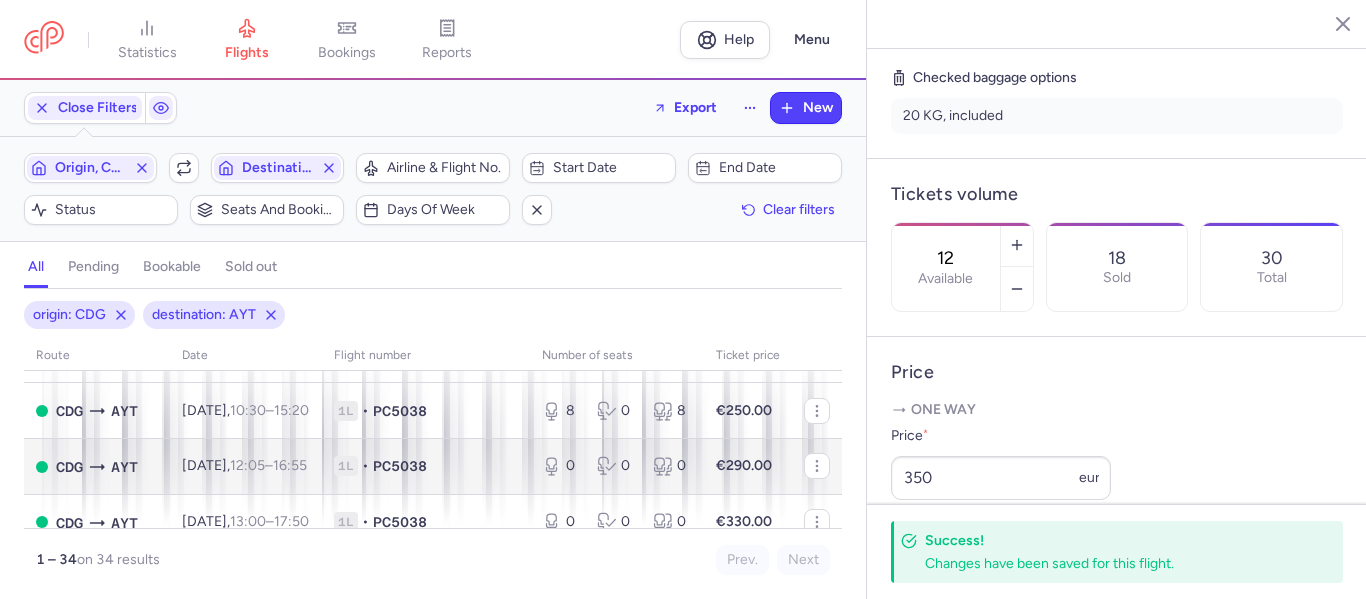 scroll, scrollTop: 680, scrollLeft: 0, axis: vertical 